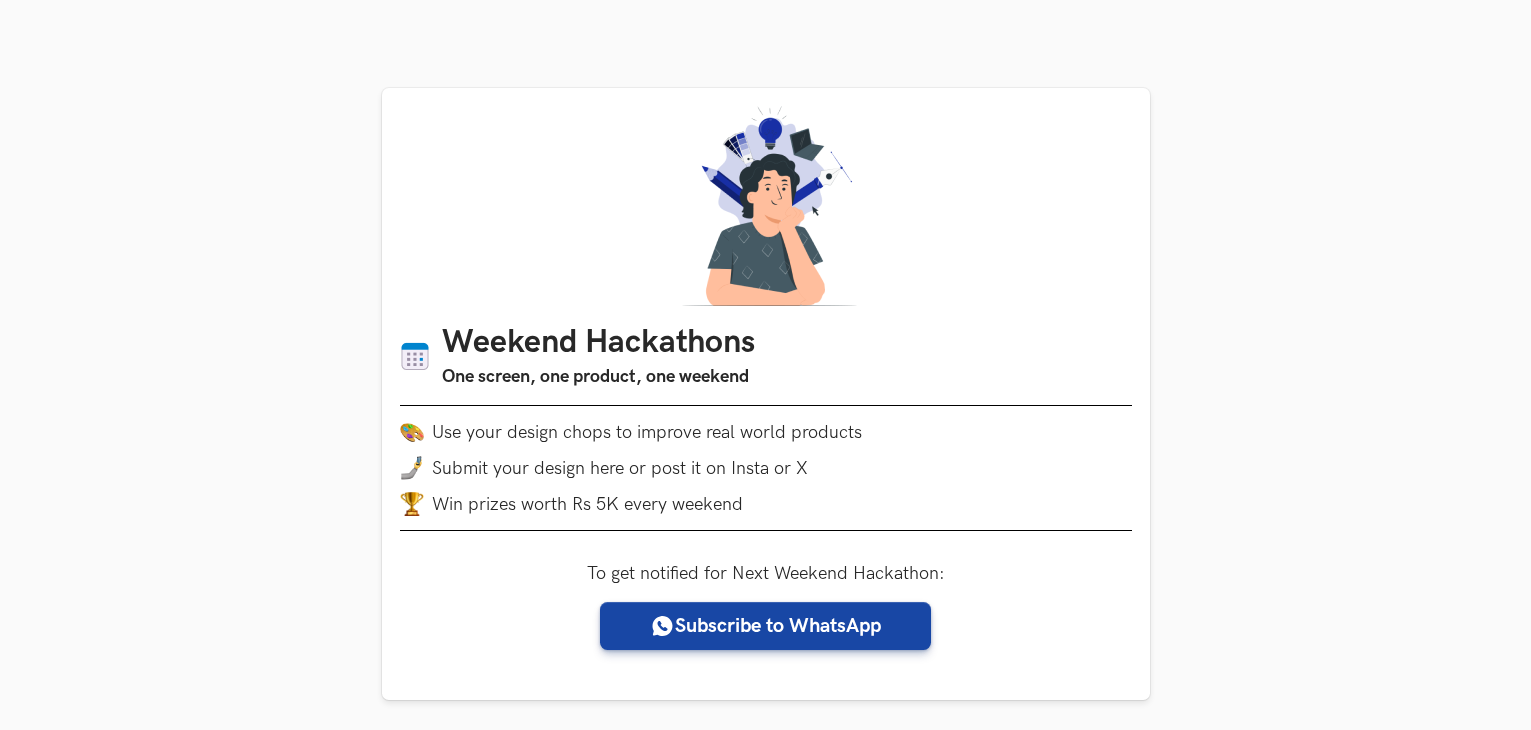 scroll, scrollTop: 1105, scrollLeft: 0, axis: vertical 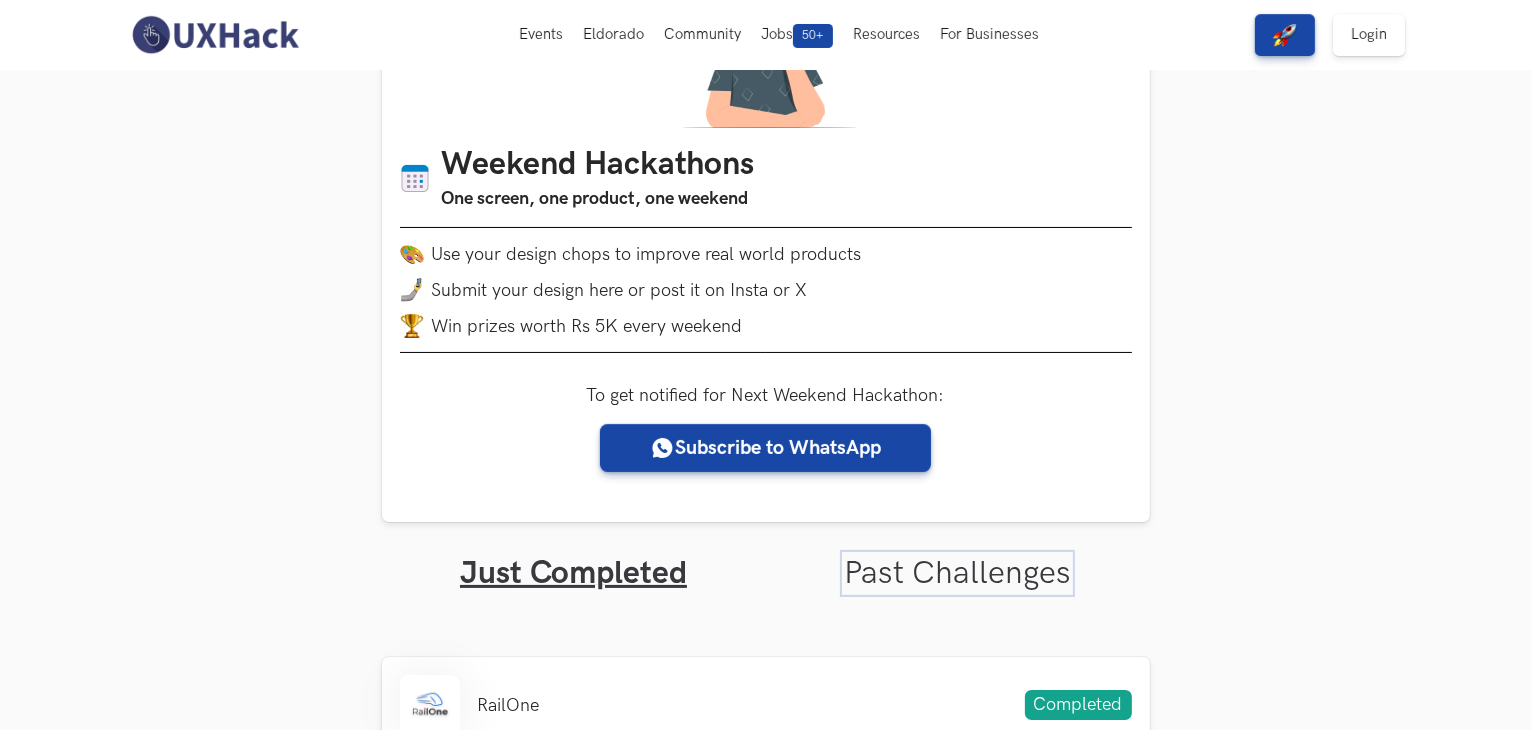click on "Past Challenges" at bounding box center (957, 573) 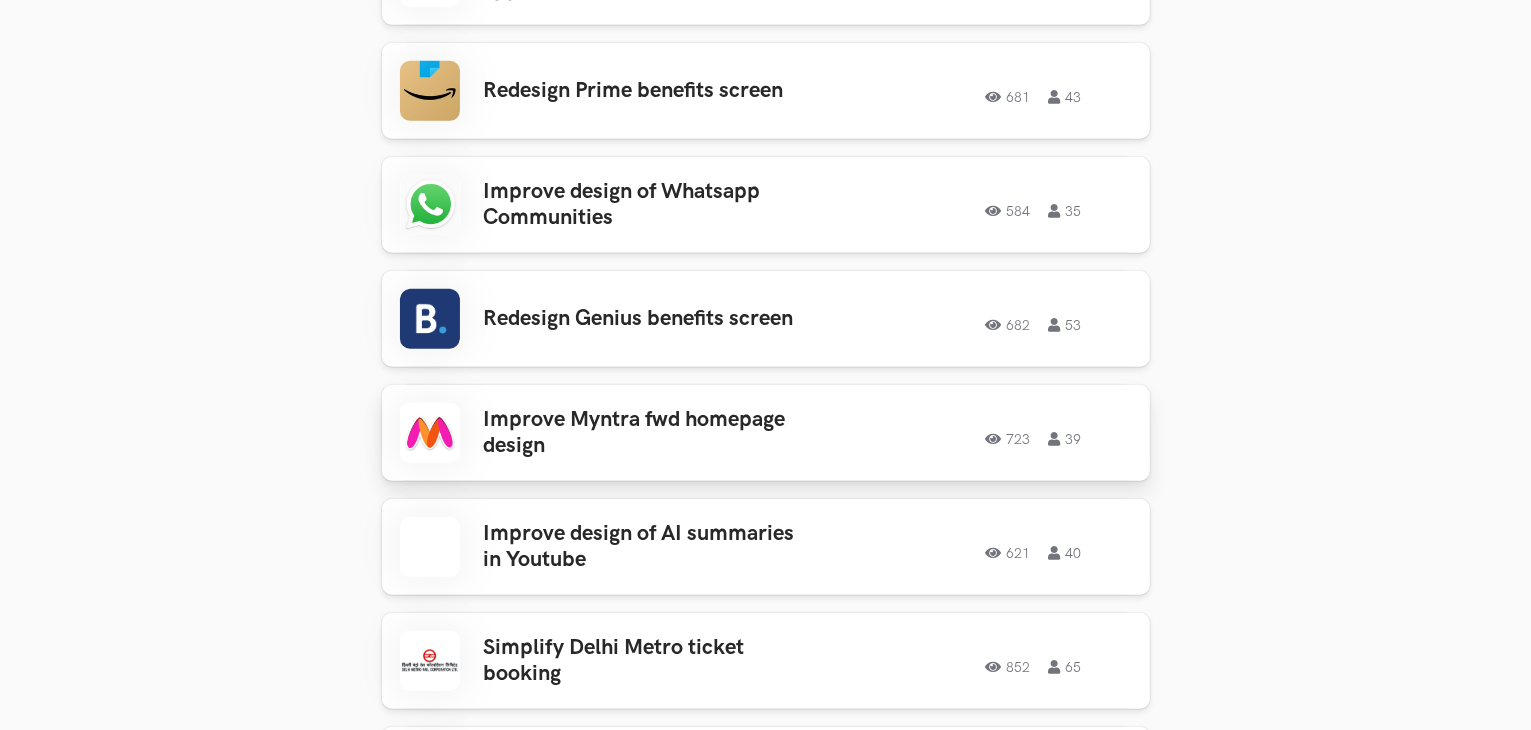 scroll, scrollTop: 1440, scrollLeft: 0, axis: vertical 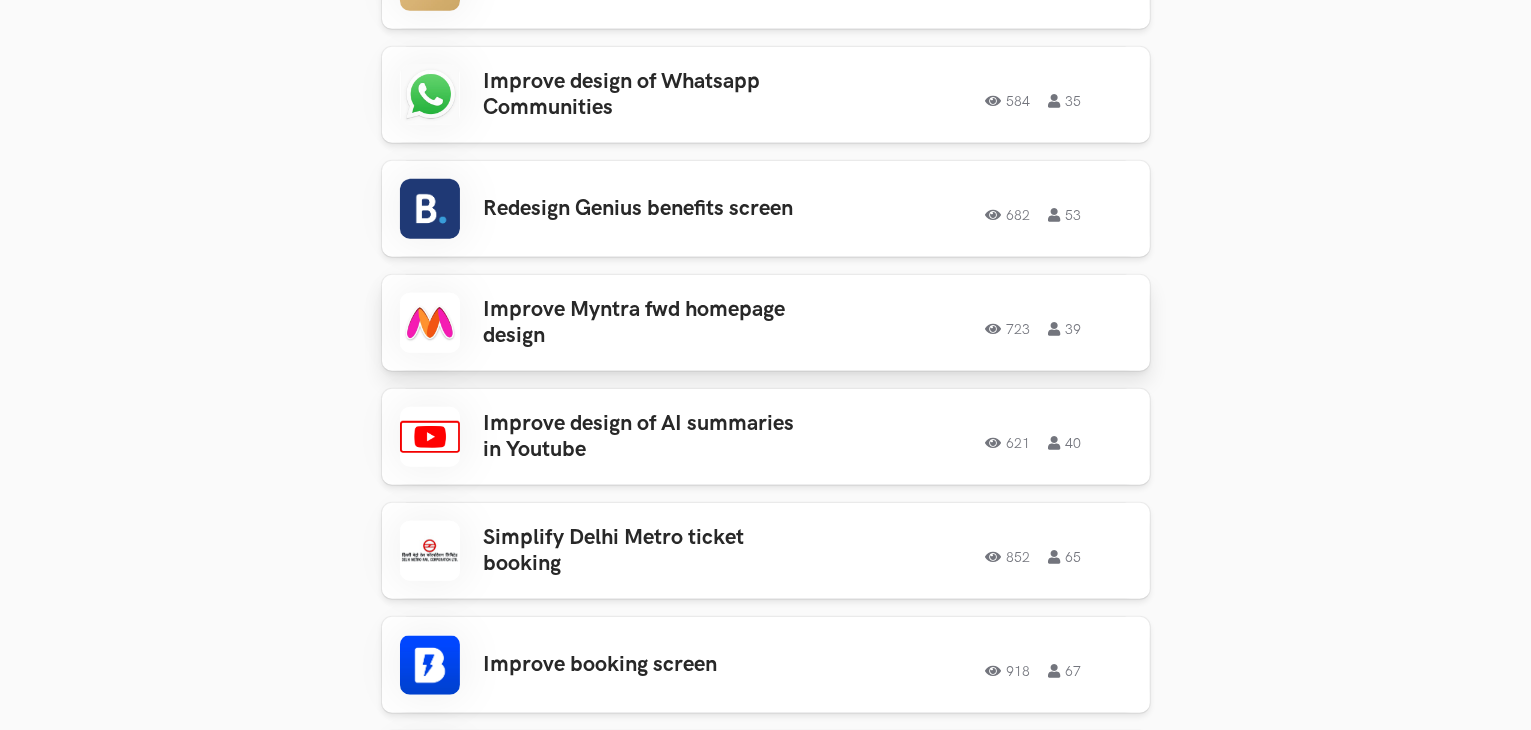 click on "Improve Myntra fwd homepage design" at bounding box center [640, 323] 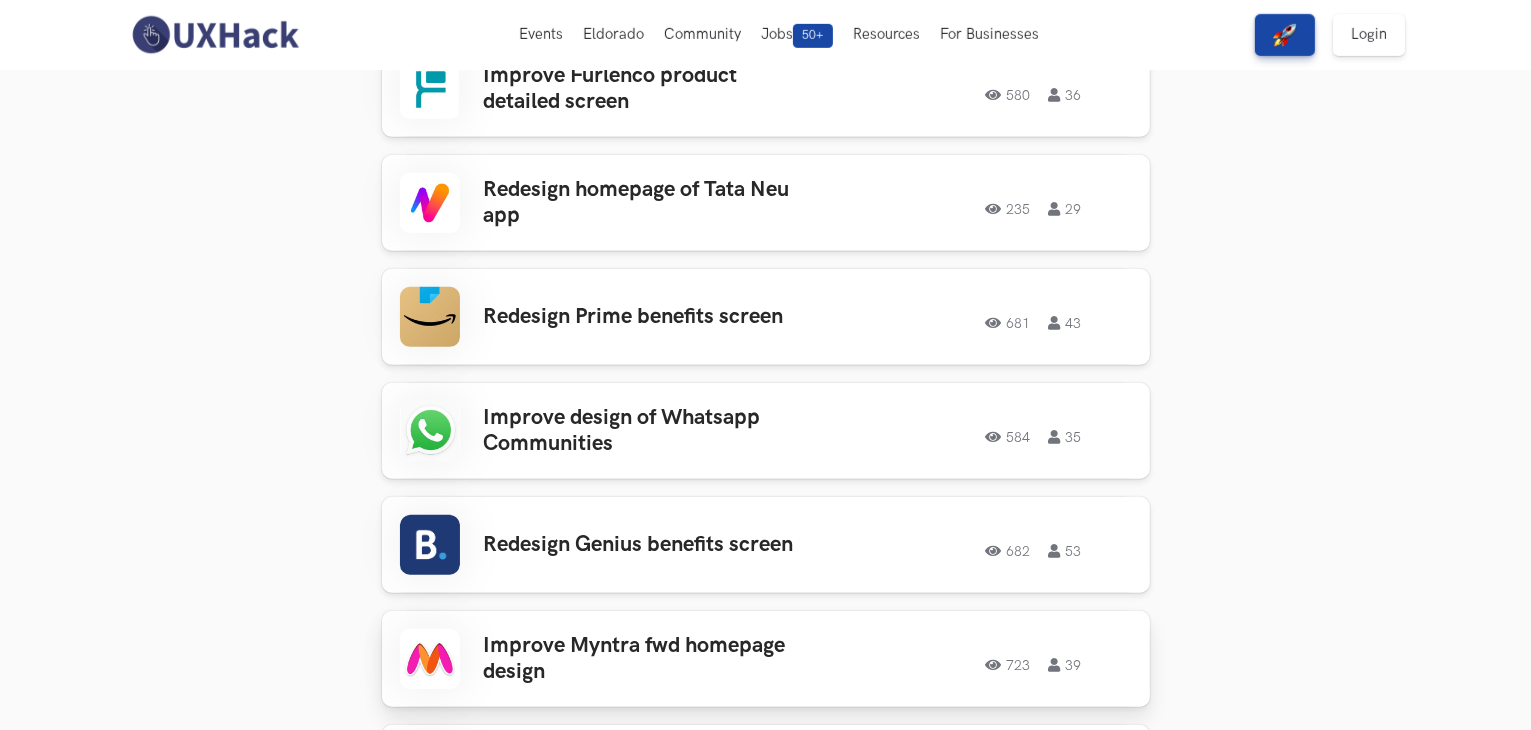 scroll, scrollTop: 1102, scrollLeft: 0, axis: vertical 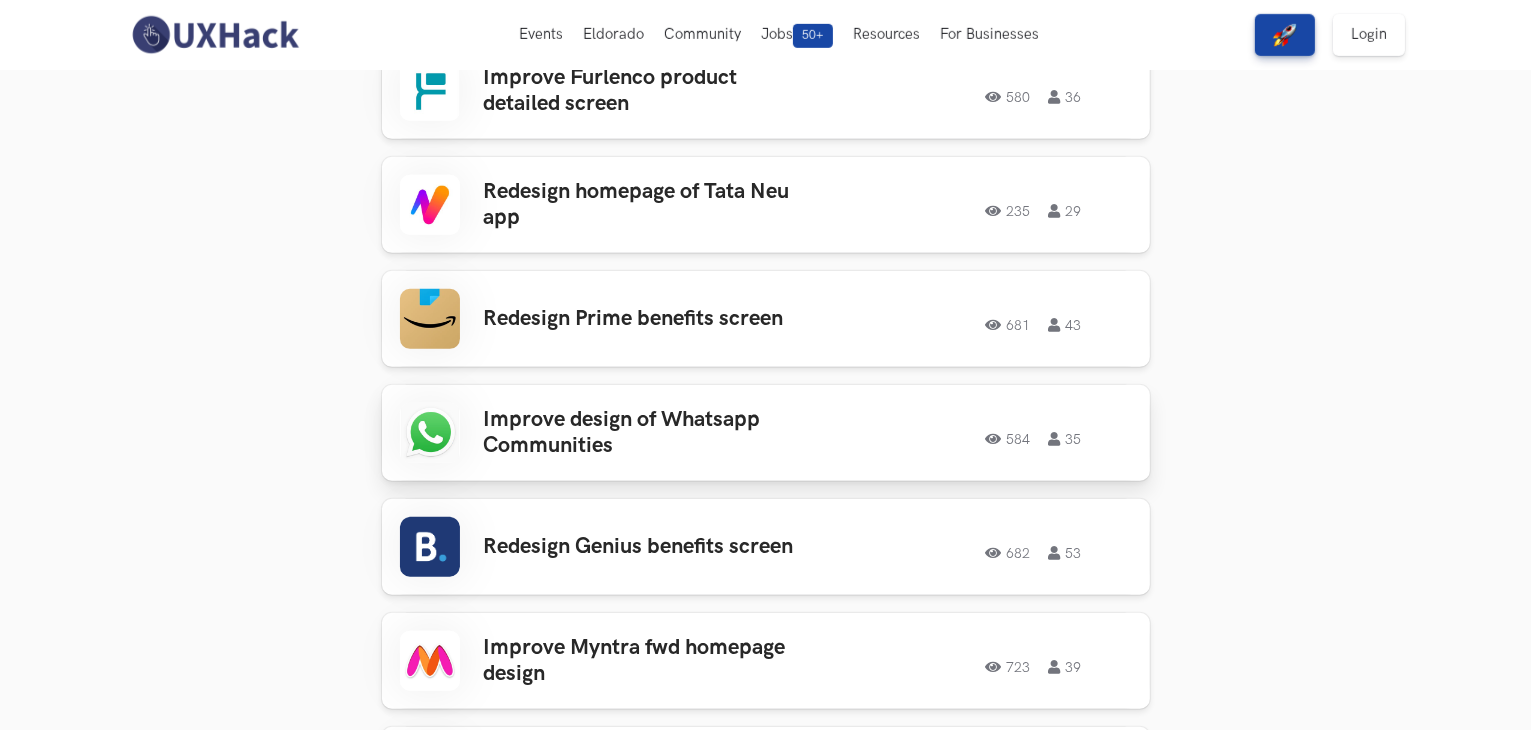 click on "Improve design of Whatsapp Communities" at bounding box center (640, 433) 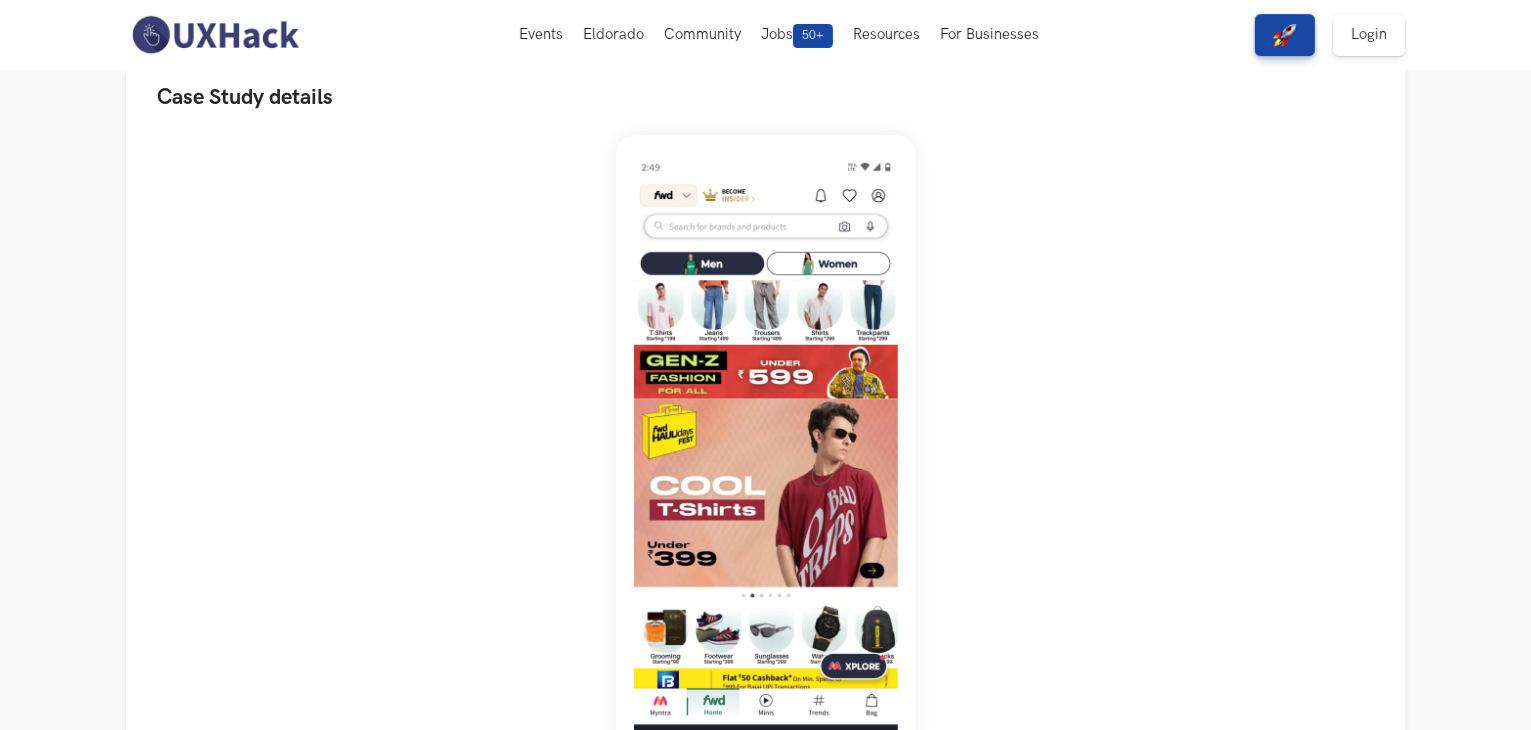 scroll, scrollTop: 168, scrollLeft: 0, axis: vertical 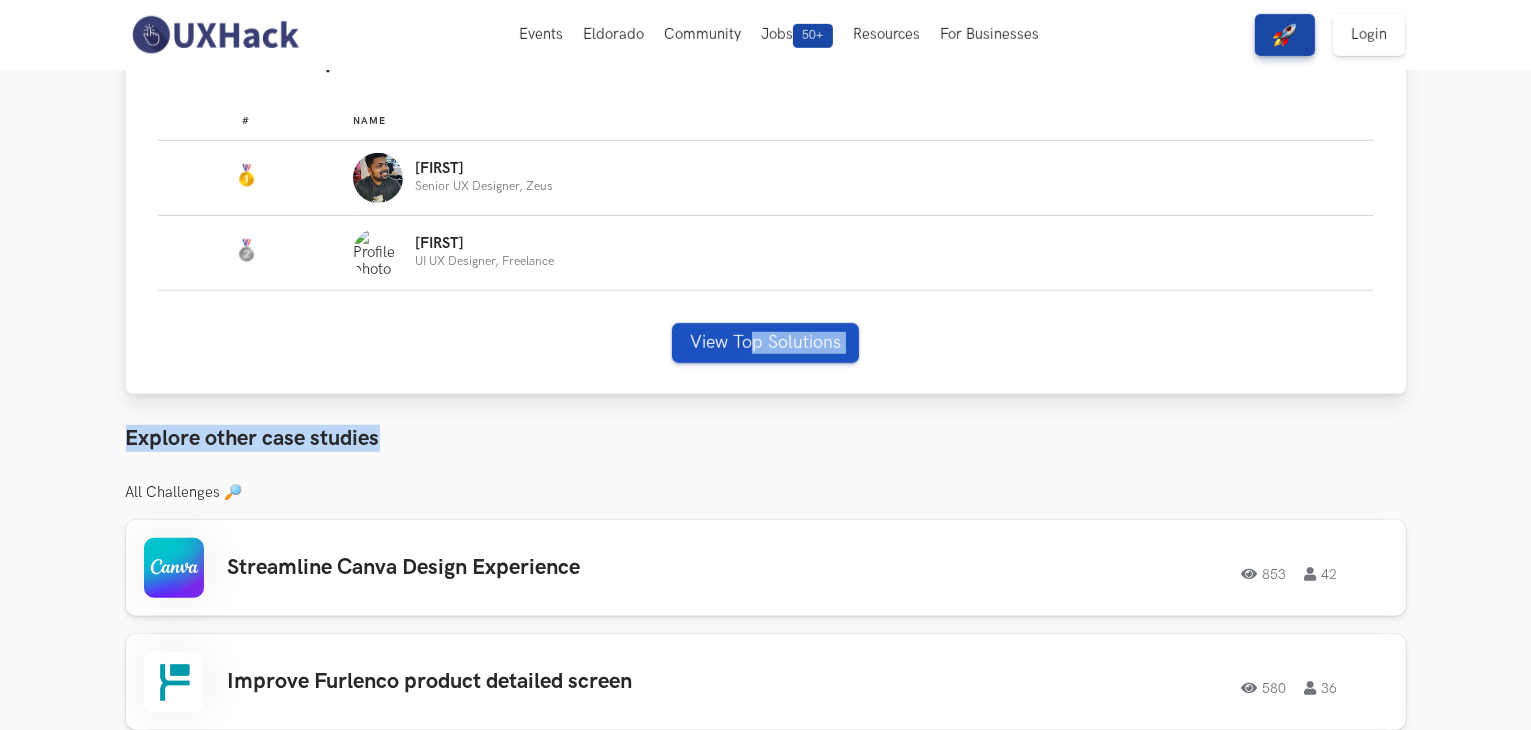 drag, startPoint x: 746, startPoint y: 376, endPoint x: 748, endPoint y: 341, distance: 35.057095 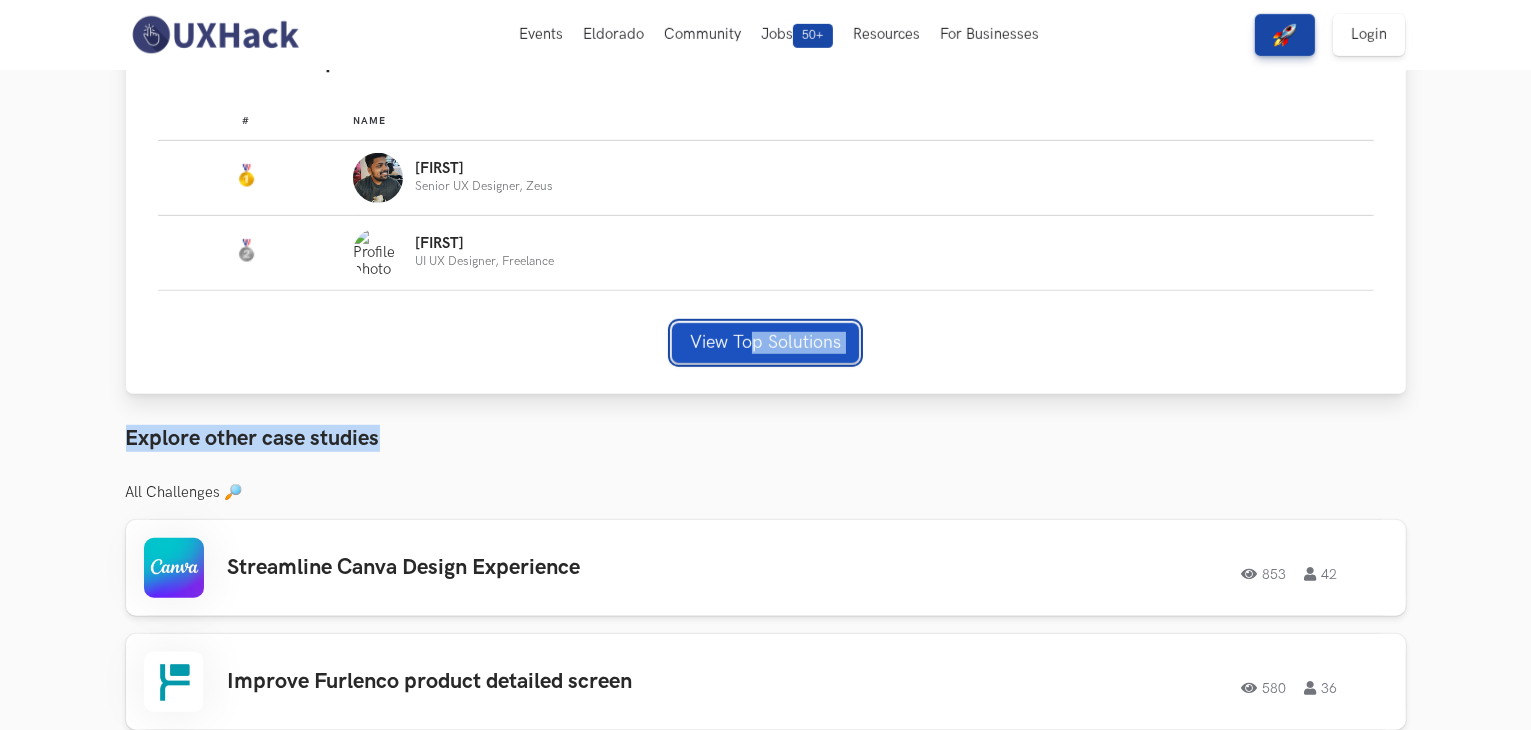 click on "View Top Solutions" at bounding box center (765, 343) 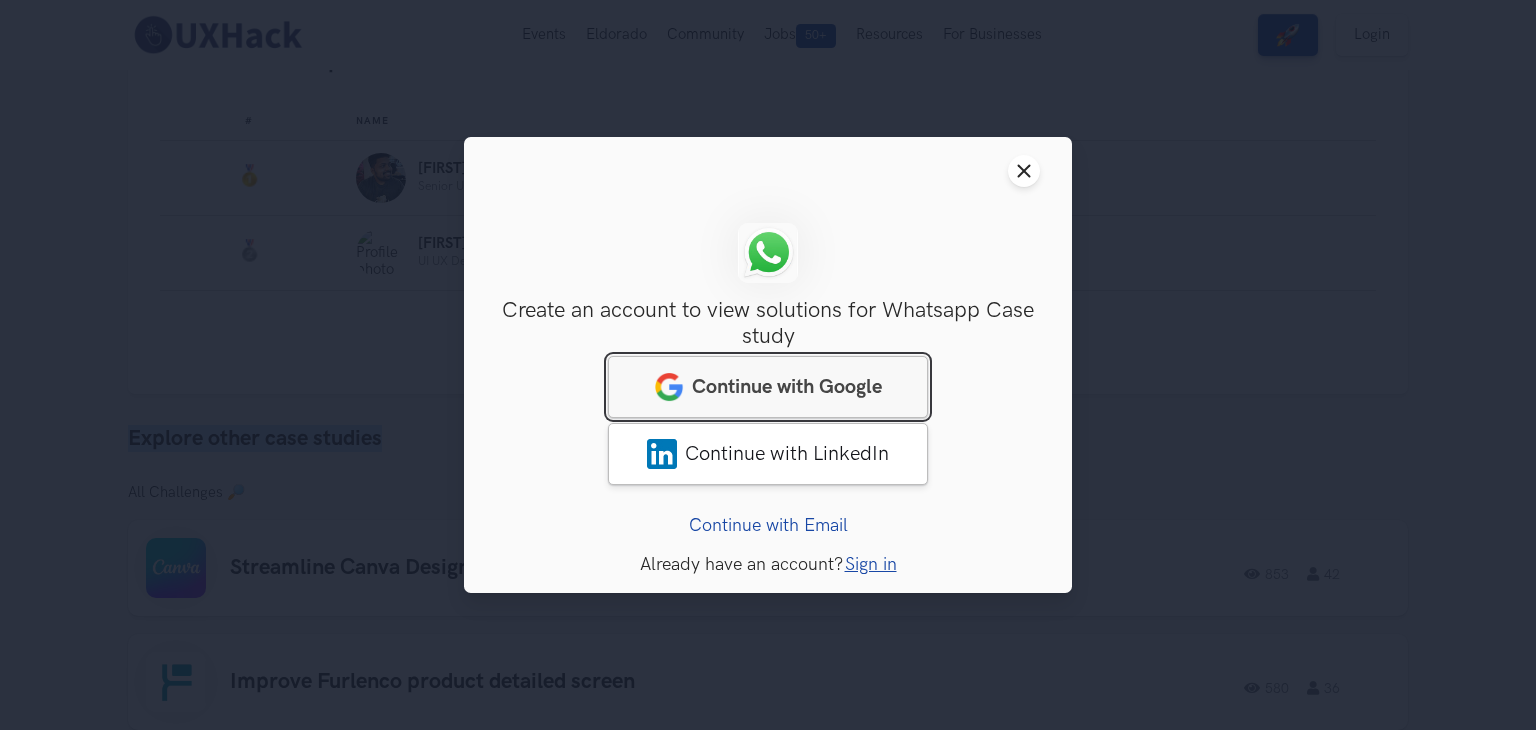 click on "Continue with Google" at bounding box center (787, 387) 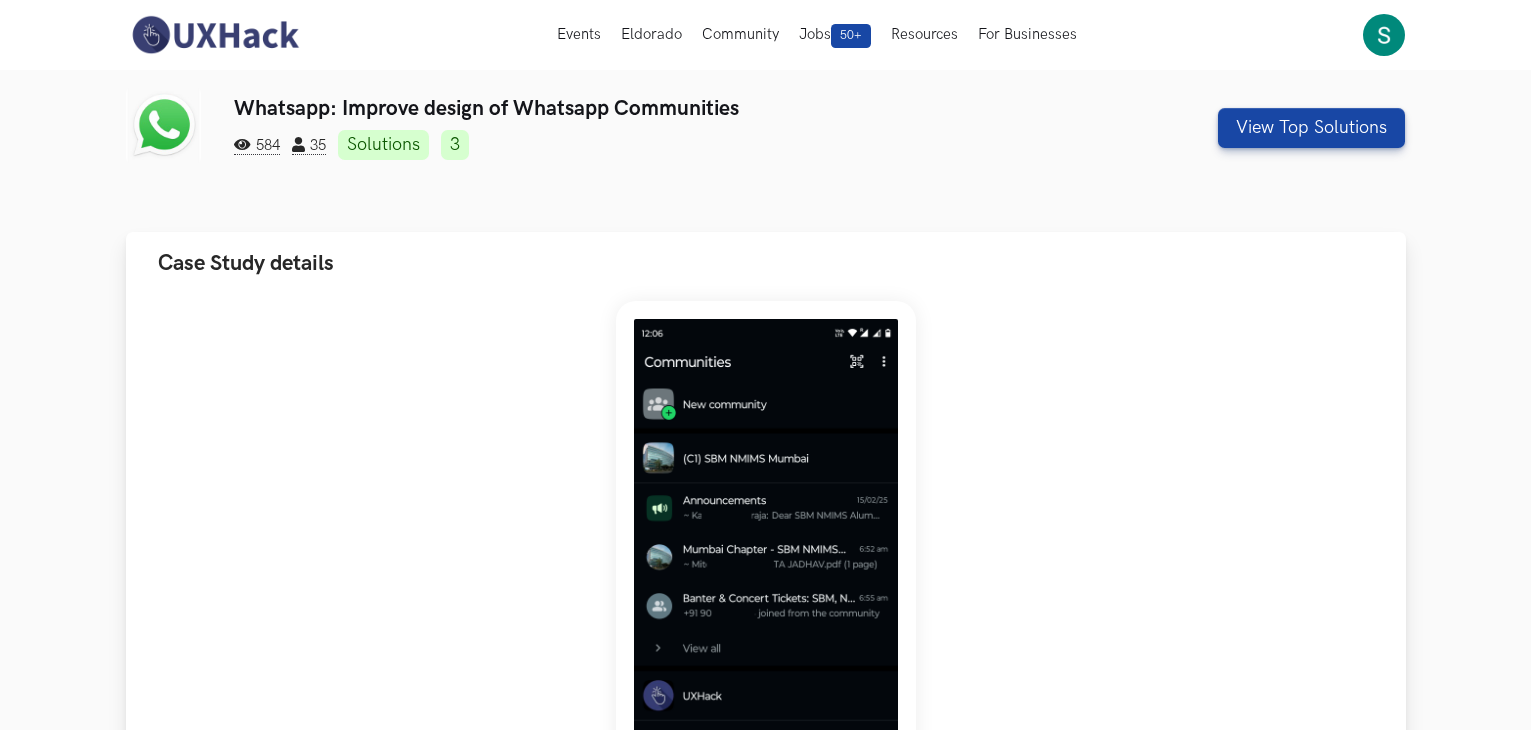 scroll, scrollTop: 0, scrollLeft: 0, axis: both 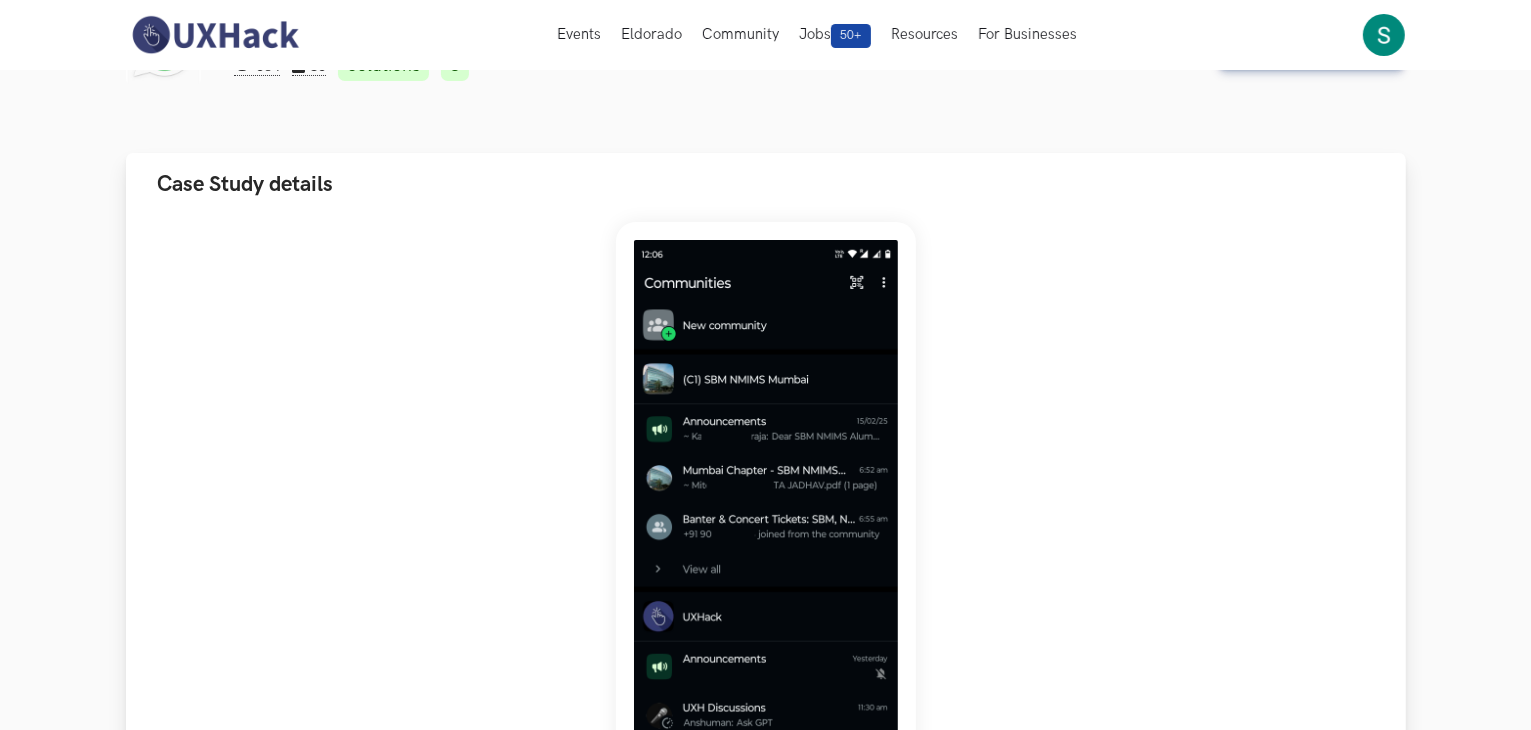 click at bounding box center (766, 533) 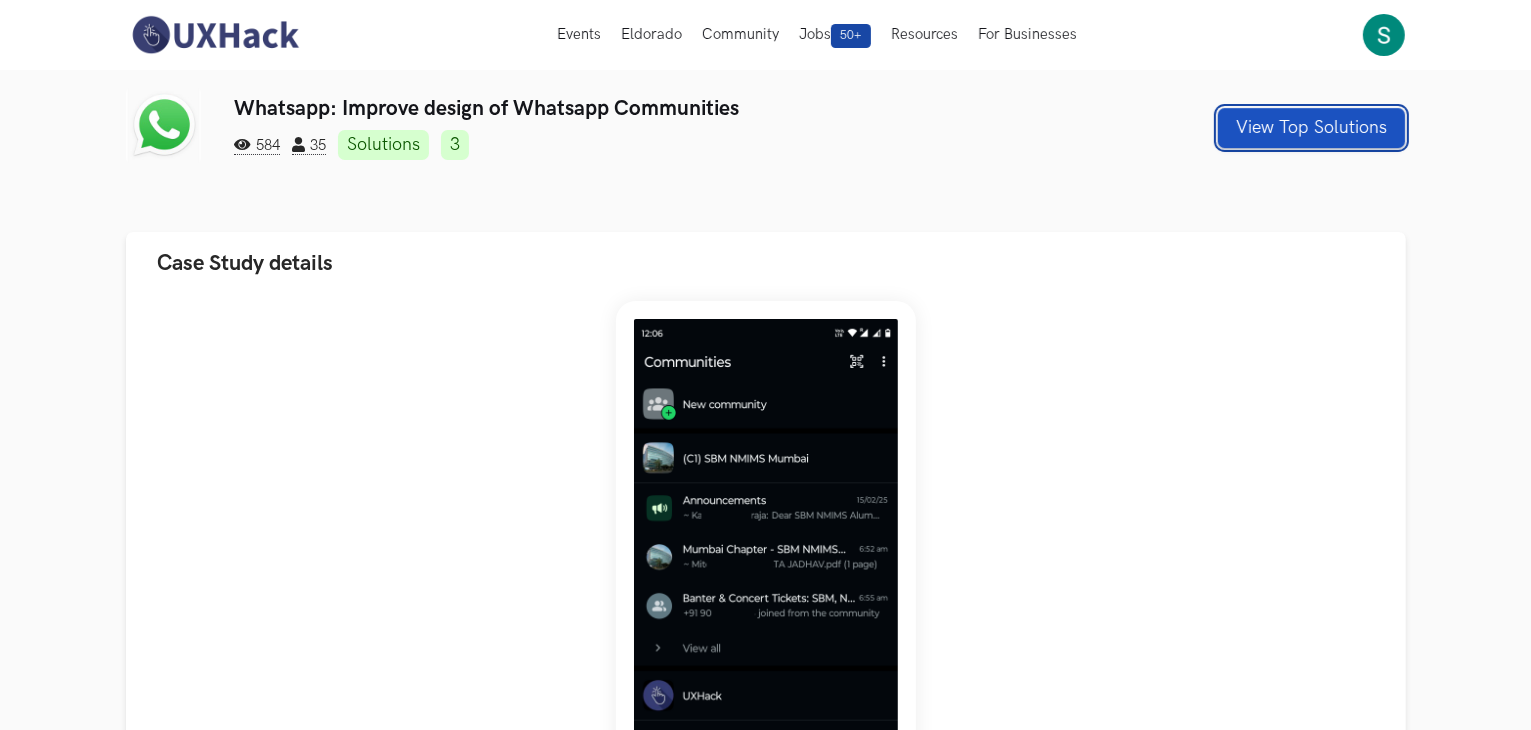 click on "View Top Solutions" at bounding box center [1311, 128] 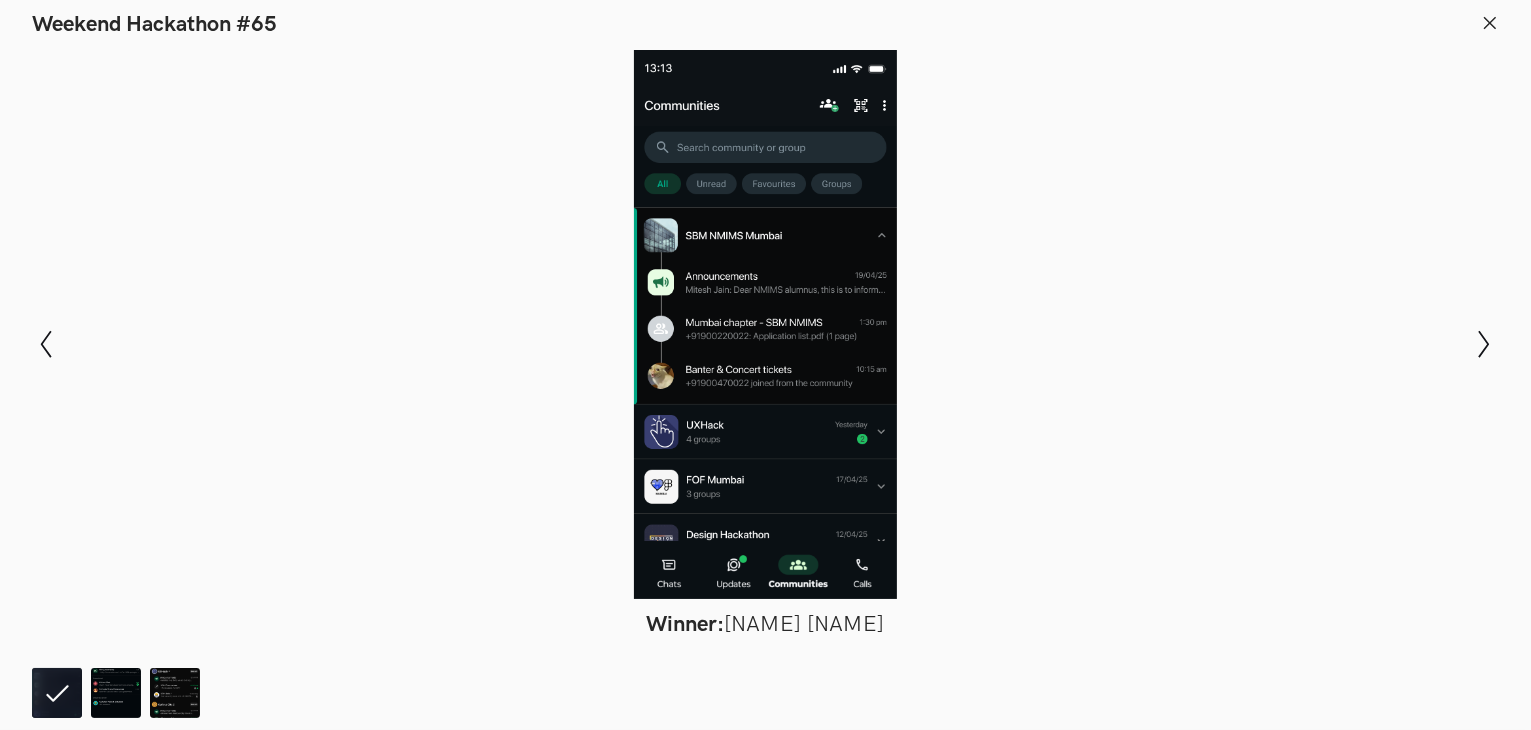 scroll, scrollTop: 350, scrollLeft: 0, axis: vertical 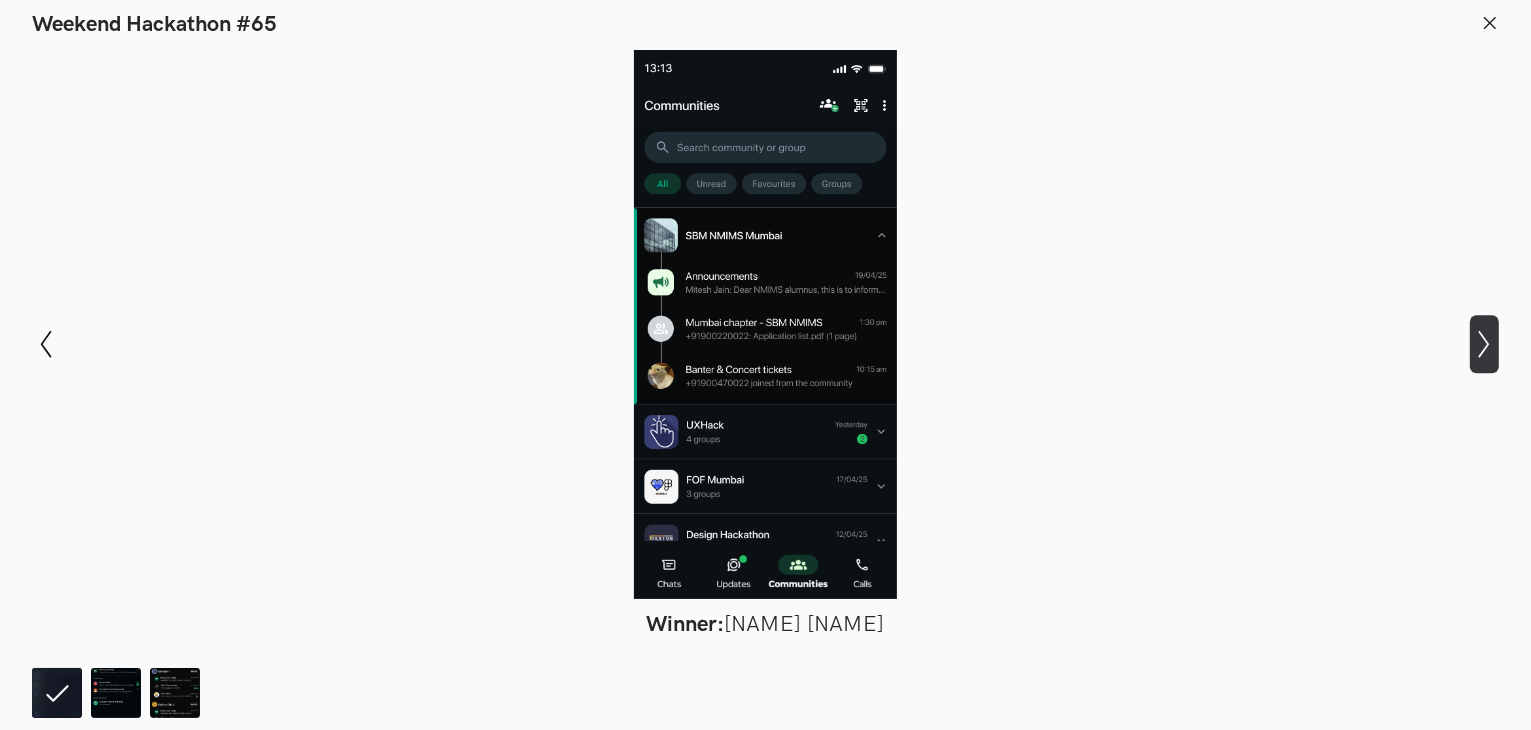 click on "Show next slide" at bounding box center [46, 344] 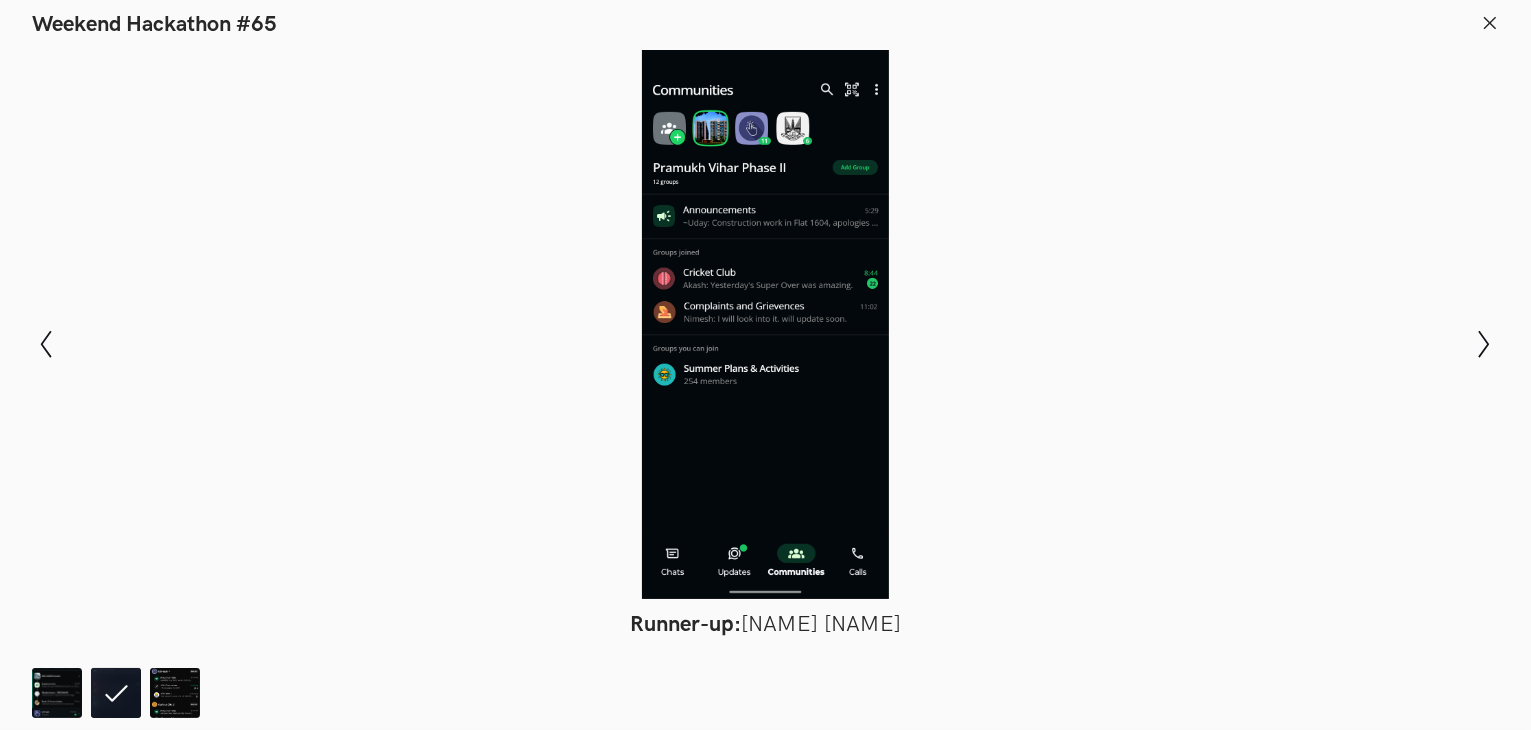 click on "Modal Gallery Slideshow Winner:  Sreehari Ravindran Runner-up: Nirmalkumar Rohit Honorable Mention: Saket Joshi Show previous slide Show next slide Item 2 of 3" at bounding box center [765, 344] 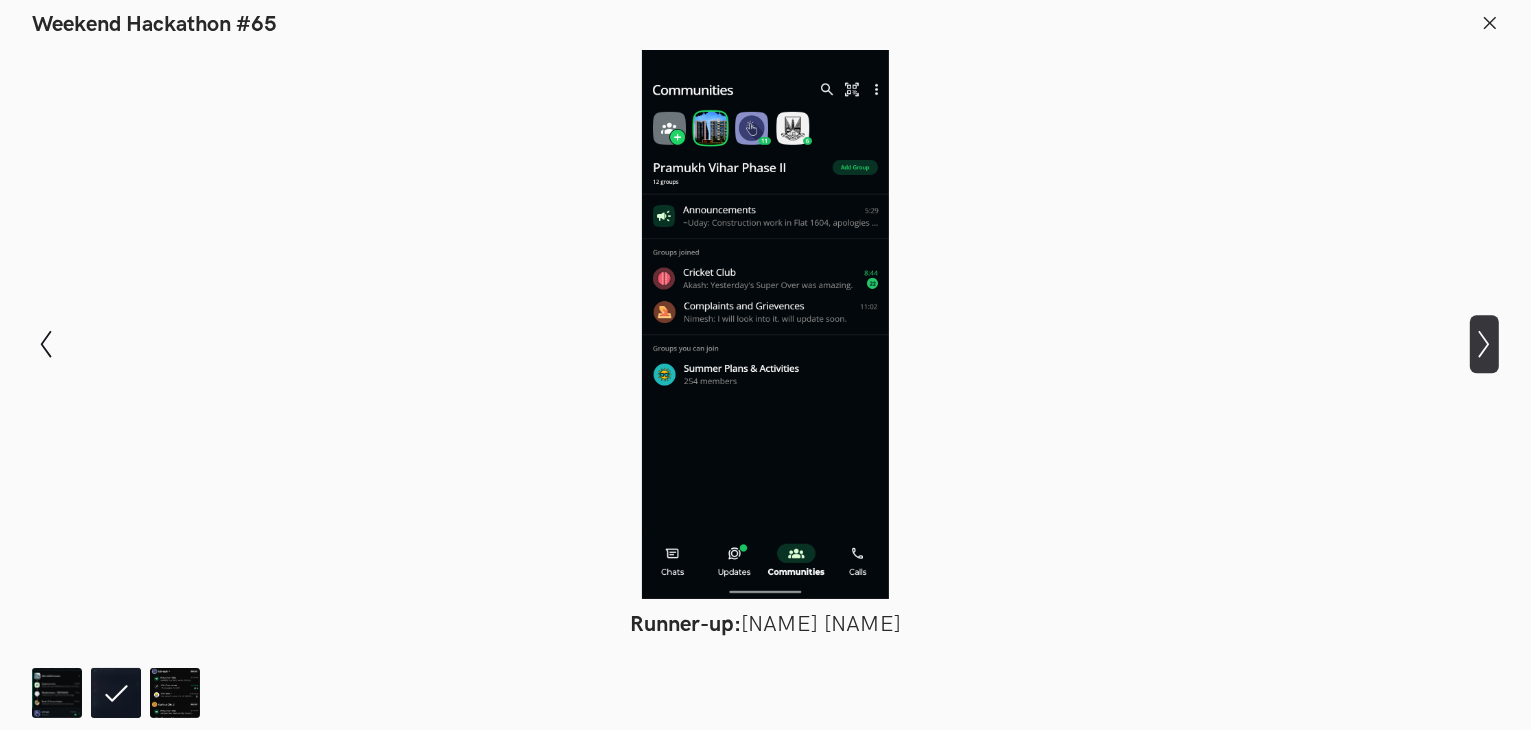 click on "Show next slide" at bounding box center (46, 344) 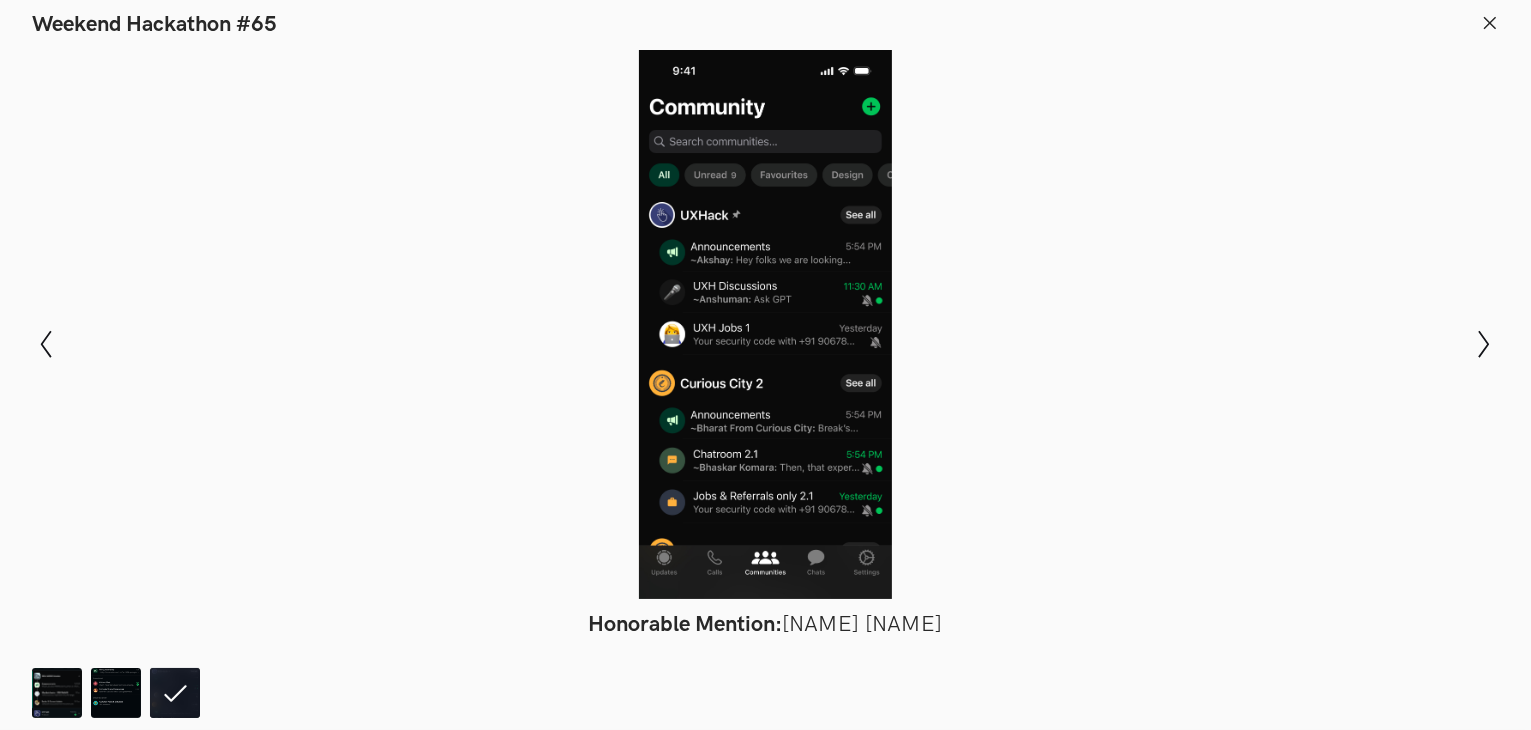 click at bounding box center [1490, 22] 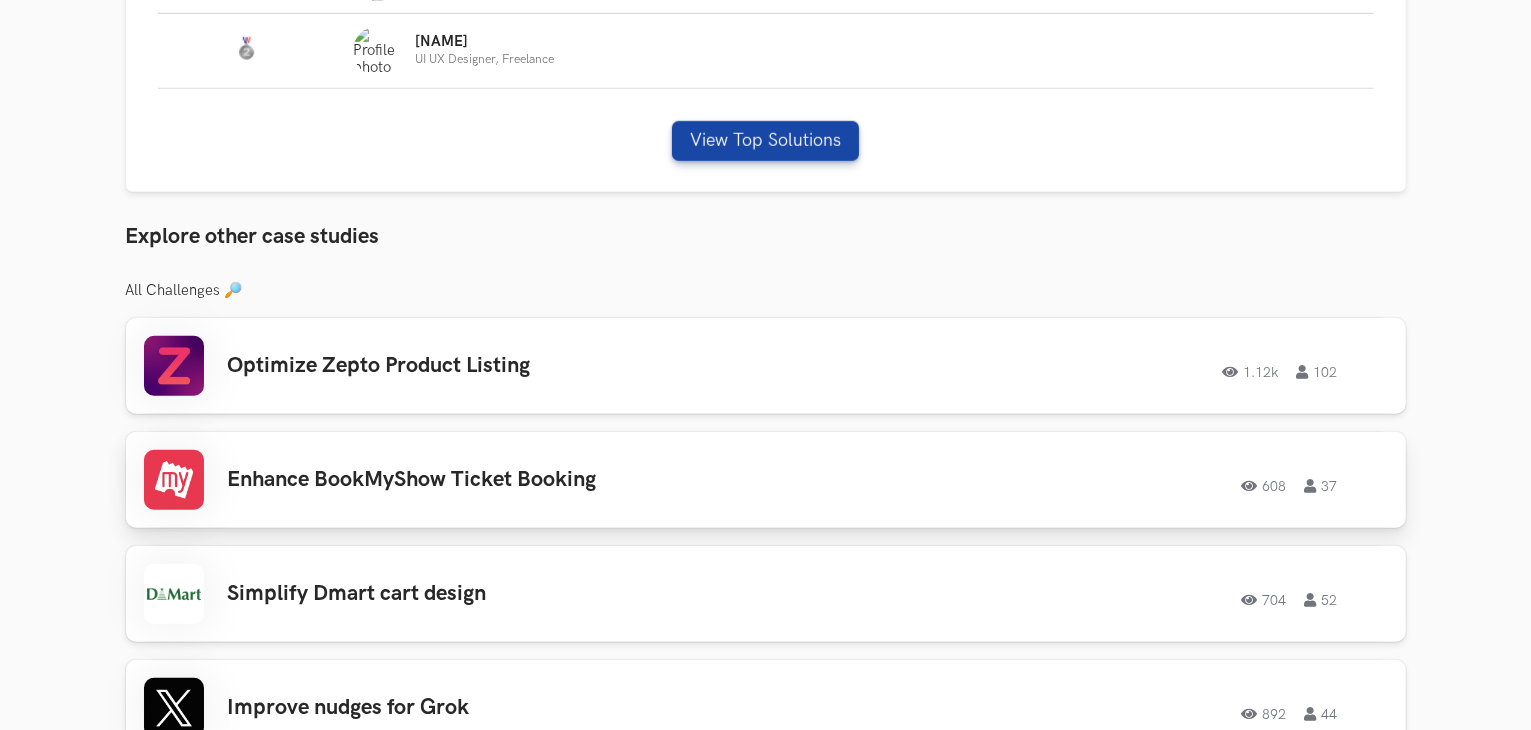 scroll, scrollTop: 1460, scrollLeft: 0, axis: vertical 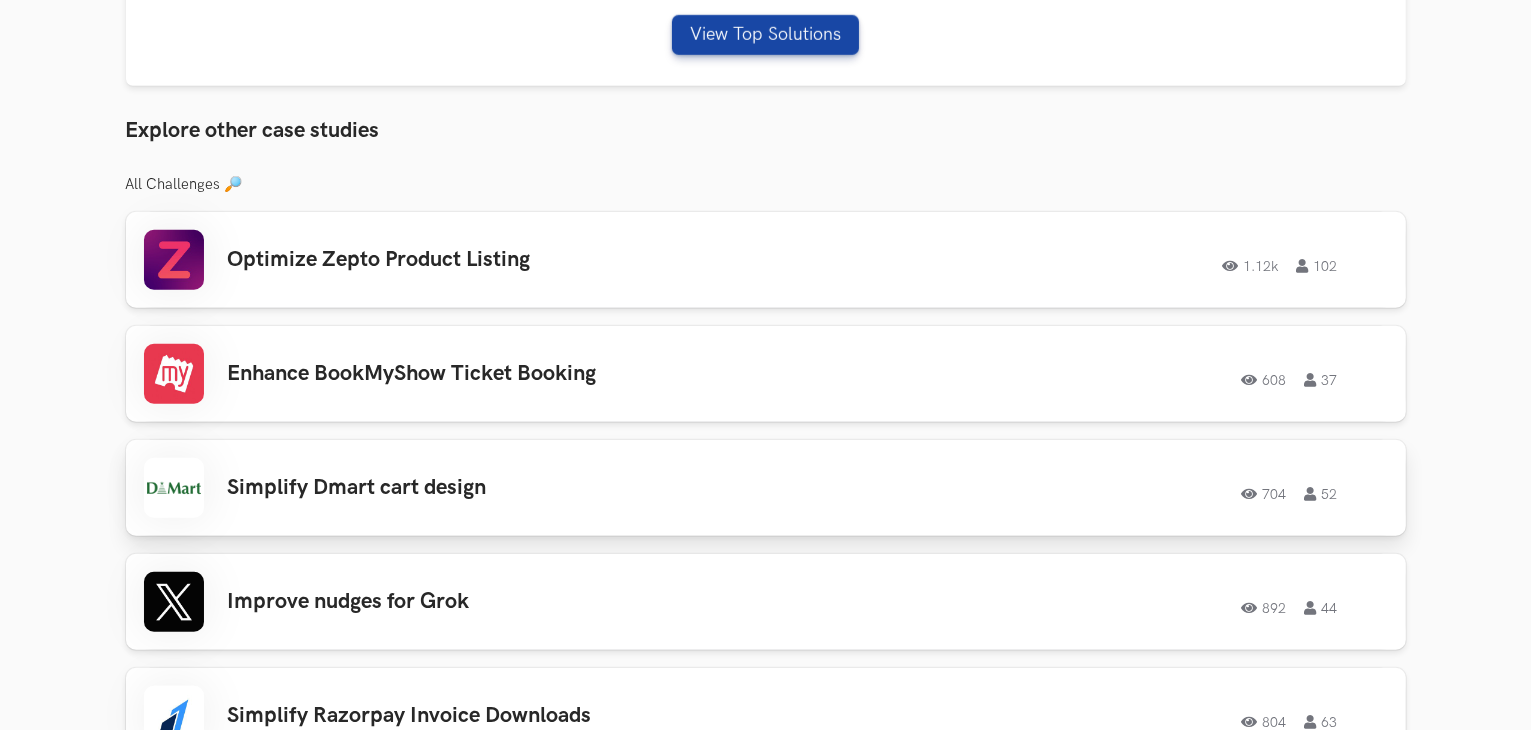 click on "Simplify Dmart cart design  704  52  704  52" at bounding box center [766, 488] 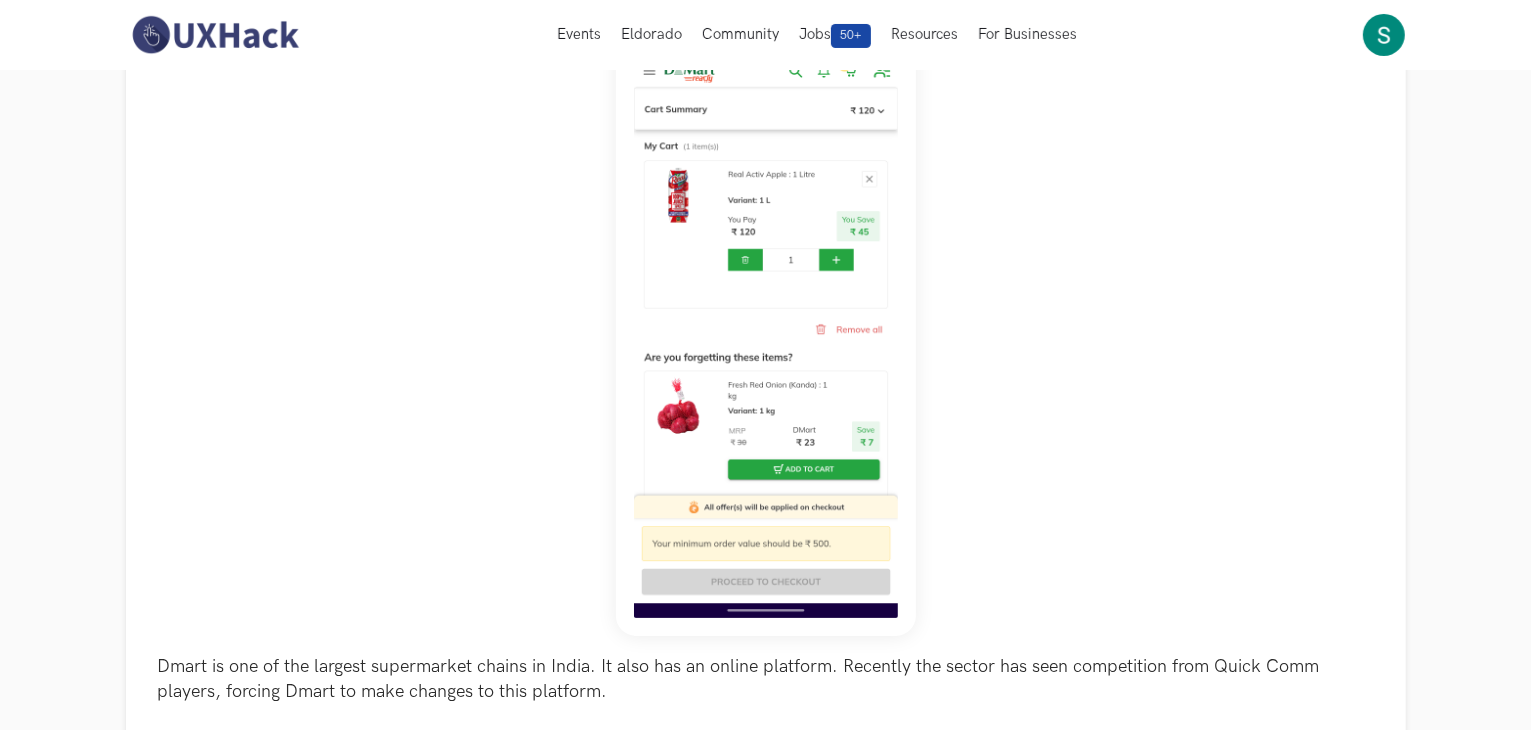 scroll, scrollTop: 0, scrollLeft: 0, axis: both 